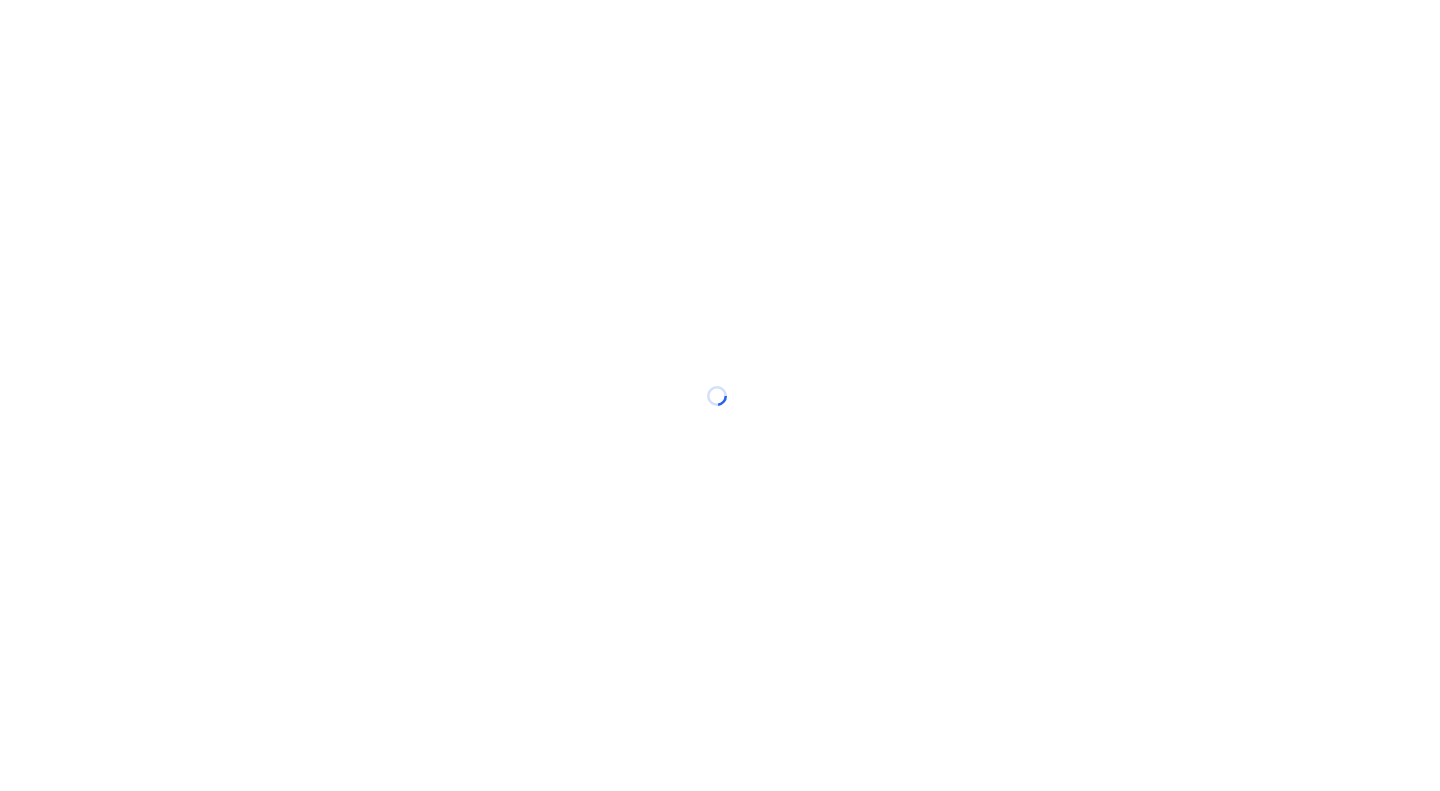 scroll, scrollTop: 0, scrollLeft: 0, axis: both 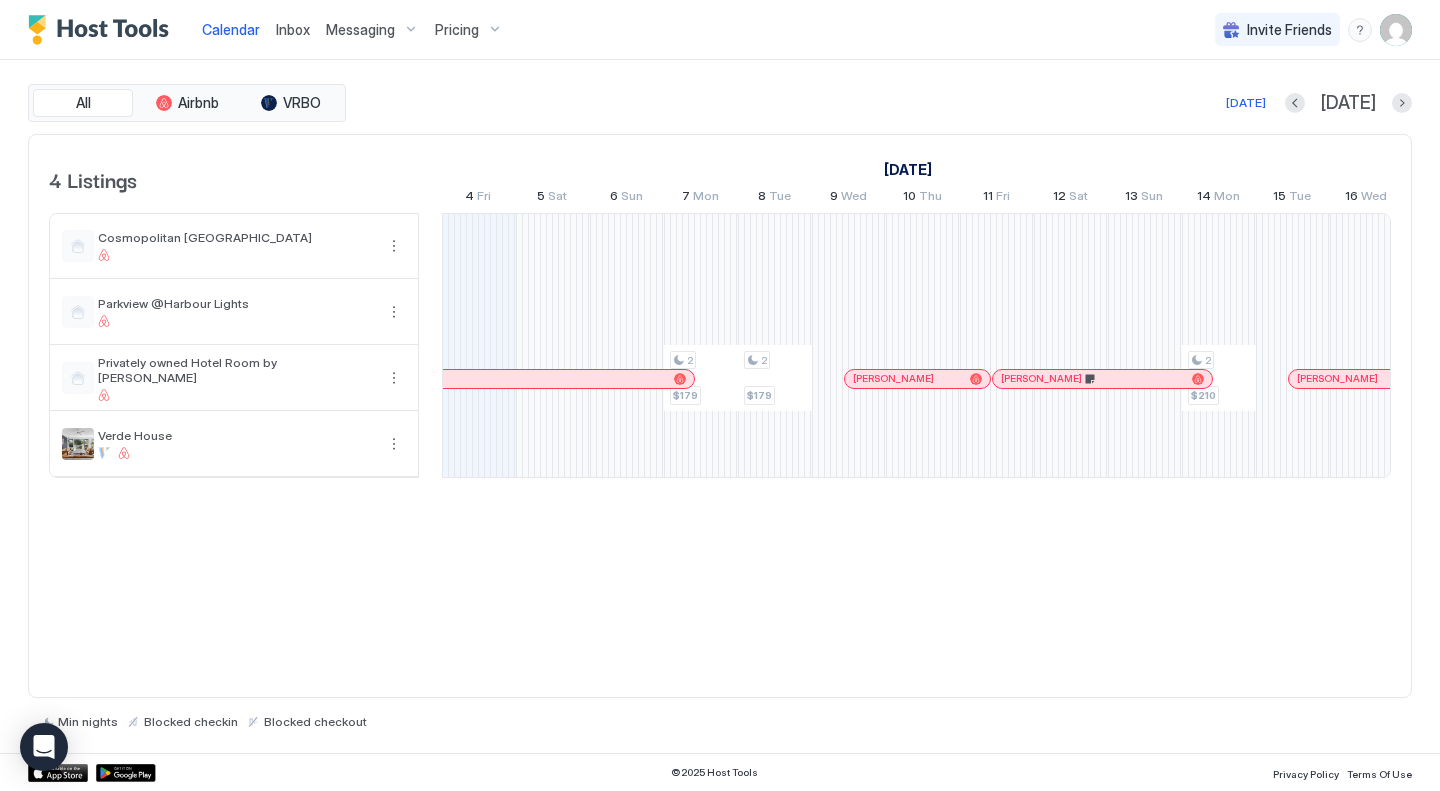 click on "Inbox" at bounding box center (293, 29) 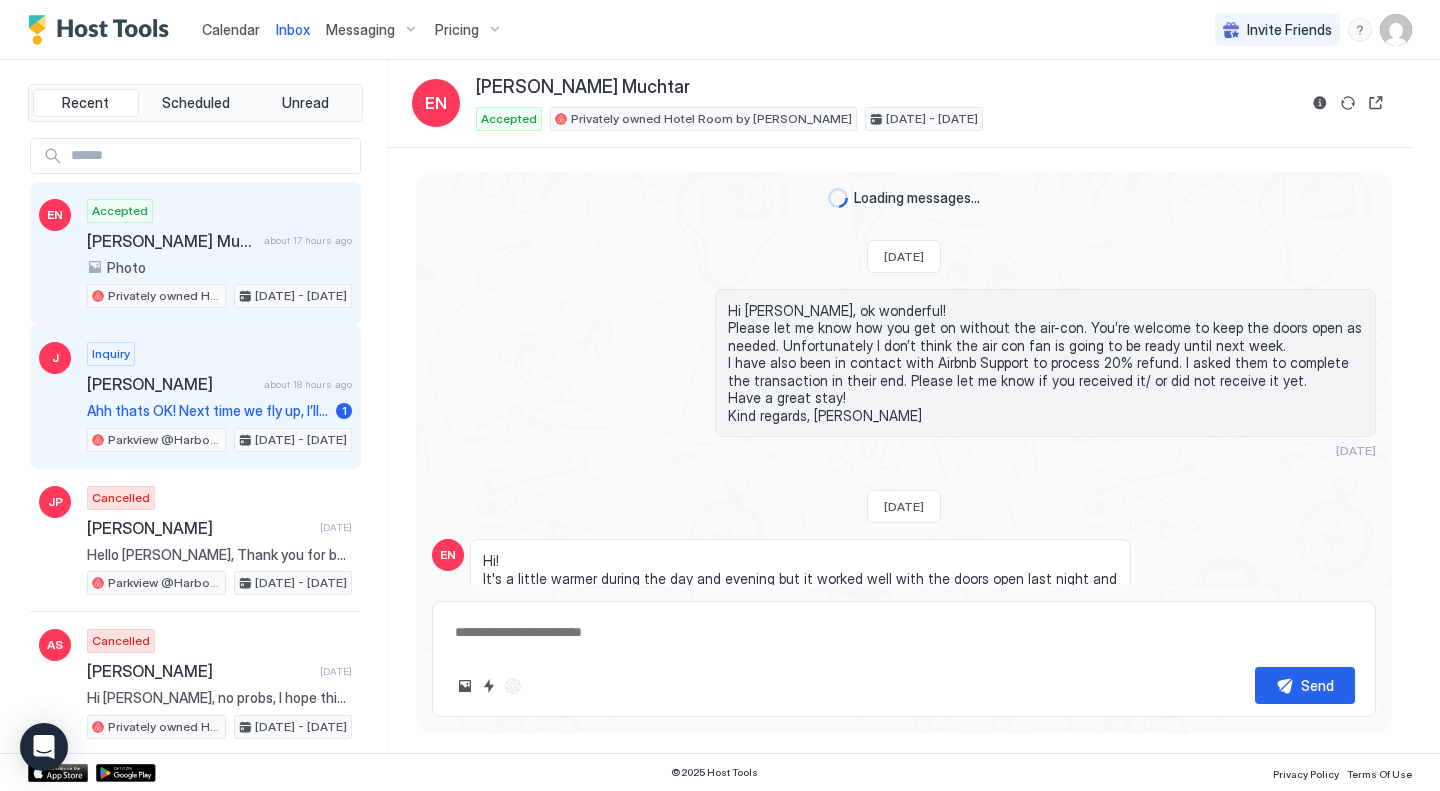 scroll, scrollTop: 1424, scrollLeft: 0, axis: vertical 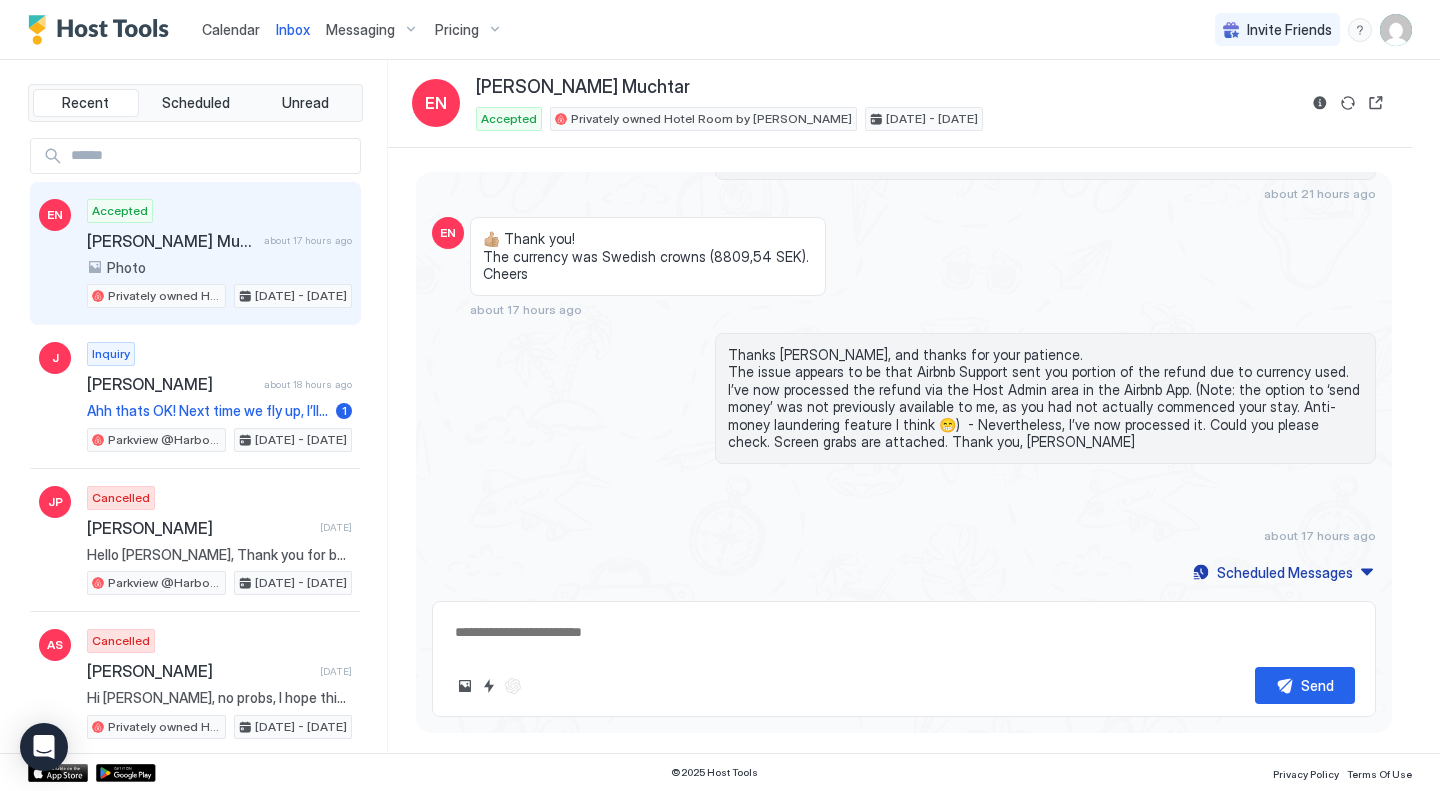 click on "Calendar Inbox Messaging Pricing Invite Friends JW" at bounding box center [720, 30] 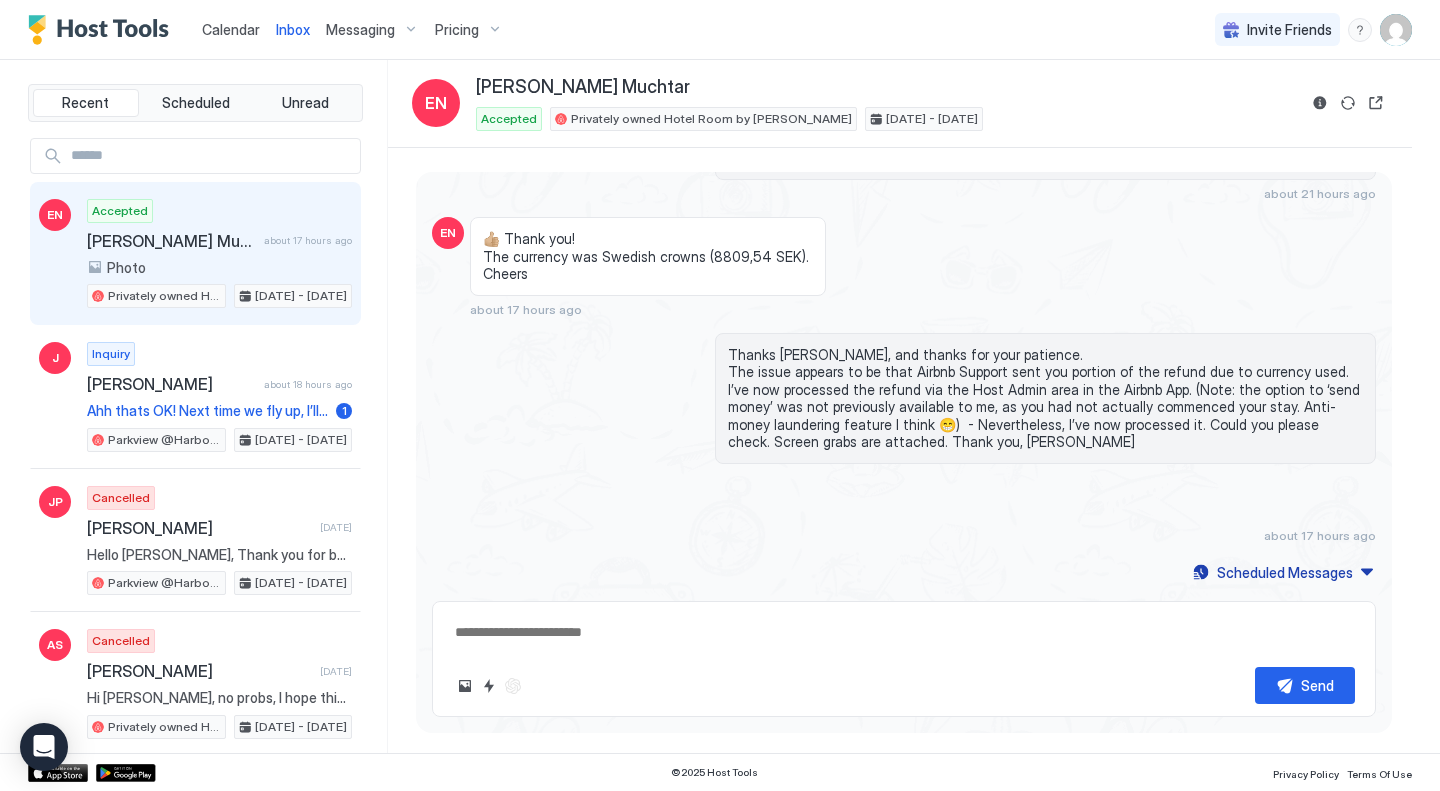 type on "*" 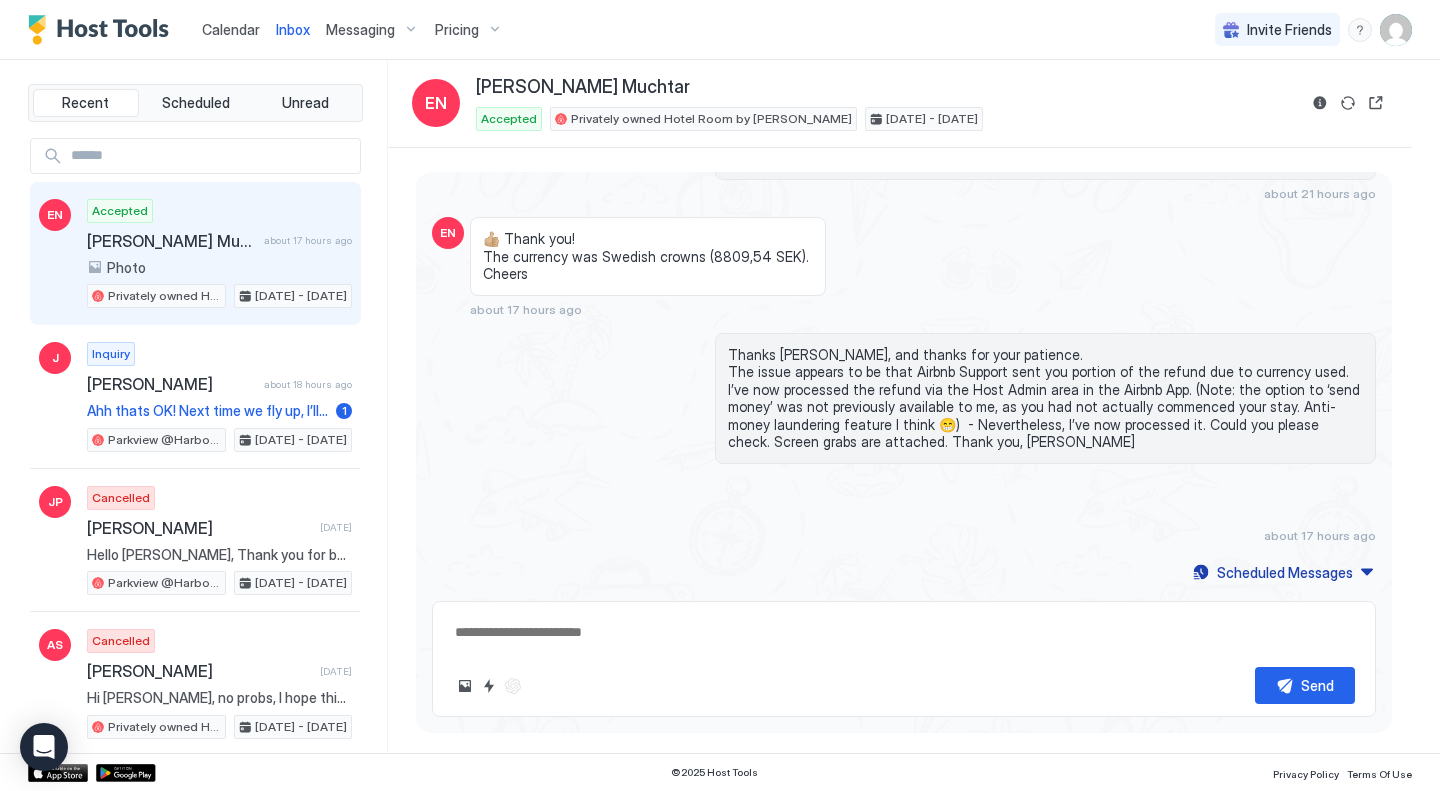 click on "Loading messages... [DATE] Hi [PERSON_NAME], ok wonderful!
Please let me know how you get on without the air-con. You’re welcome to keep the doors open as needed. Unfortunately I don’t think the air con fan is going to be ready until next week.
I have also been in contact with Airbnb Support to process 20% refund. I asked them to complete the transaction in their end. Please let me know if you received it/ or did not receive it yet.
Have a great stay!
Kind regards, [PERSON_NAME]  [DATE] [DATE] EN Hi!
It's a little warmer during the day and evening but it worked well with the doors open last night and the night and morning were just fine. No worries, we're fine. Have a good day!  EN I have not received anything from Airbnb yet, we’ll keep in touch. Be blessed!  EN I checked my email and saw I got a message from Abnb of a refund, not yet on my account. But it’s only 2,7%. I paid 8808 SEK (approx 1375 AUD) and the refund according to Abnb are 238,50 SEK (approx 37 AUD).  EN EN Message from Airbnb" at bounding box center [900, 451] 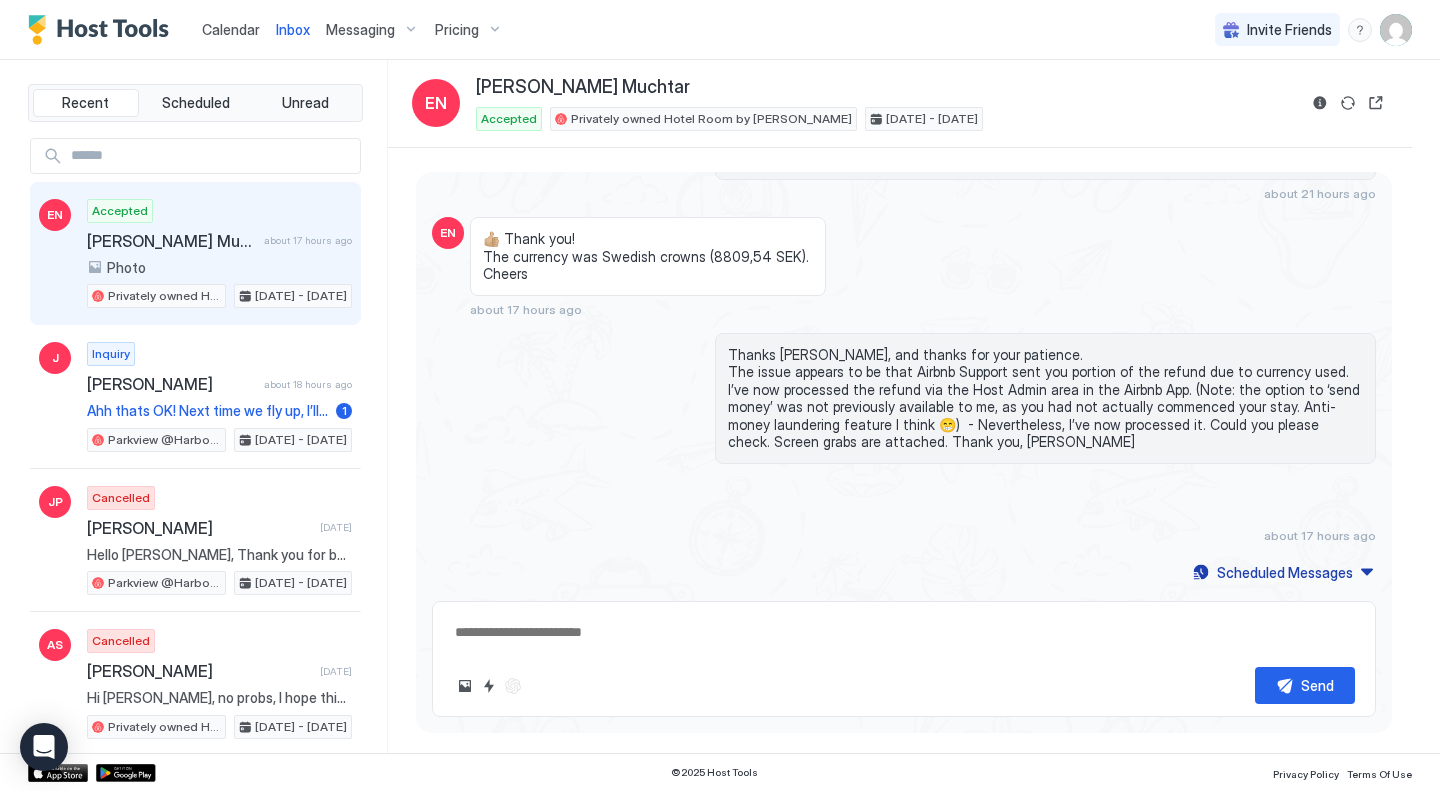 click on "Calendar" at bounding box center (231, 29) 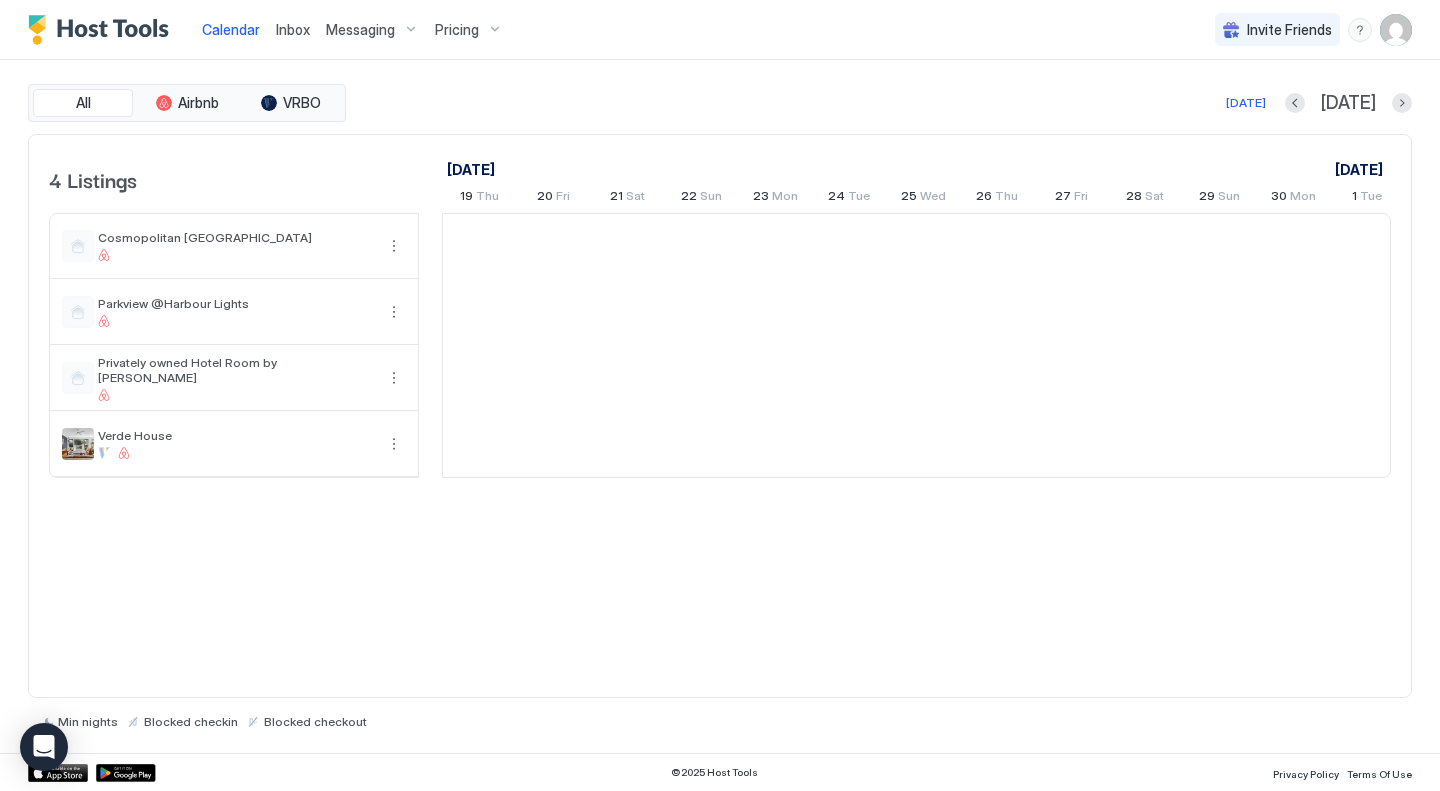 scroll, scrollTop: 0, scrollLeft: 1111, axis: horizontal 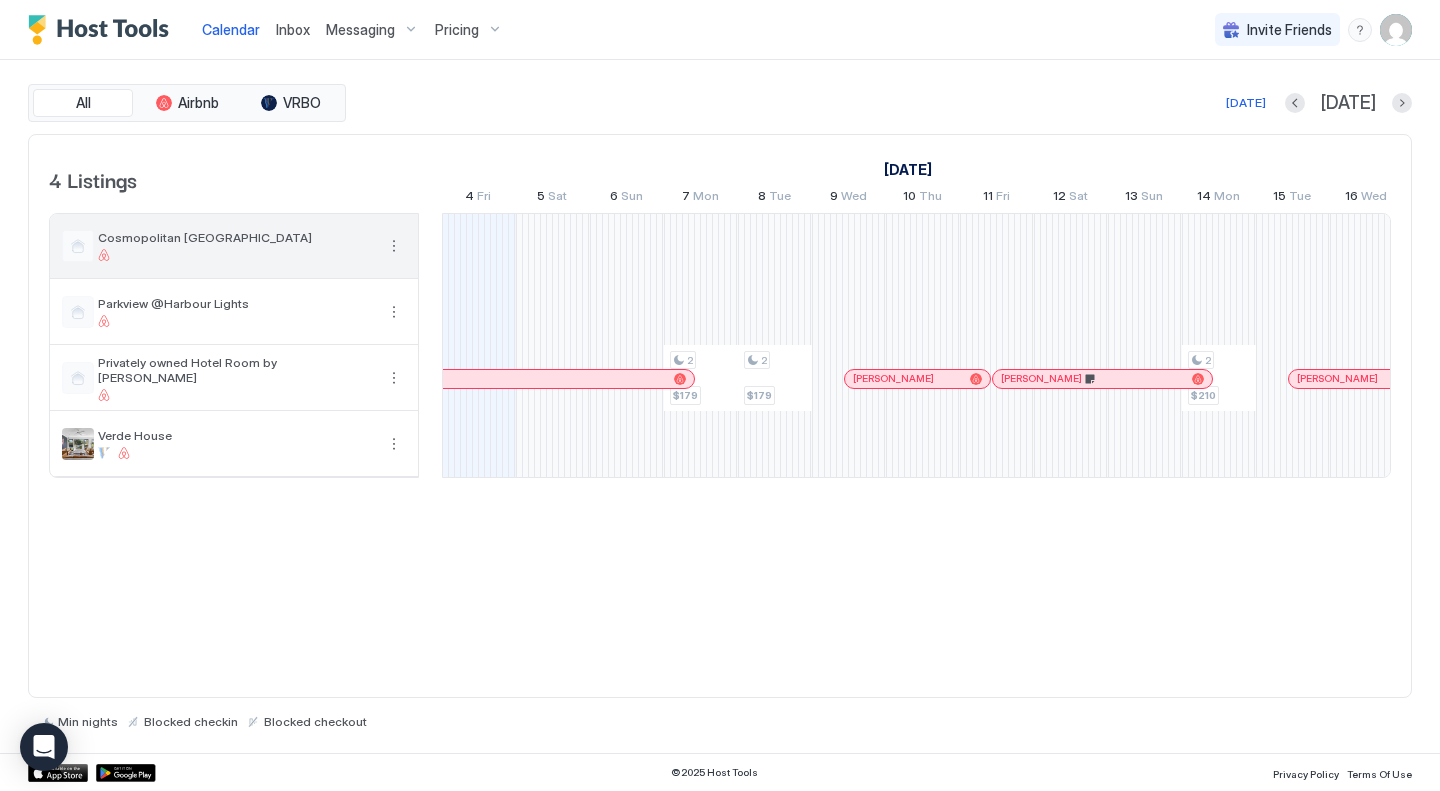 click on "Cosmopolitan [GEOGRAPHIC_DATA]" at bounding box center (236, 237) 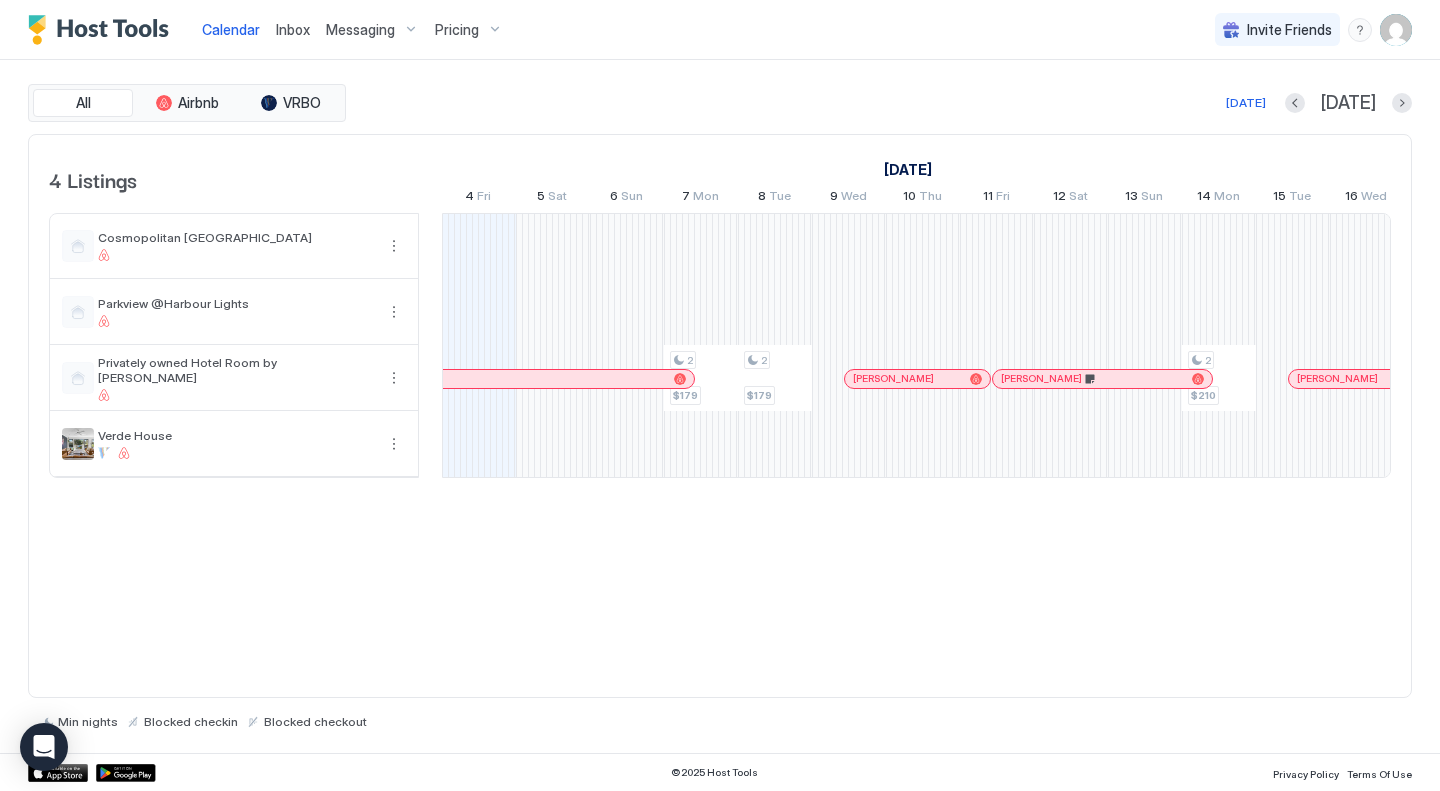 click on "Pricing" at bounding box center [469, 30] 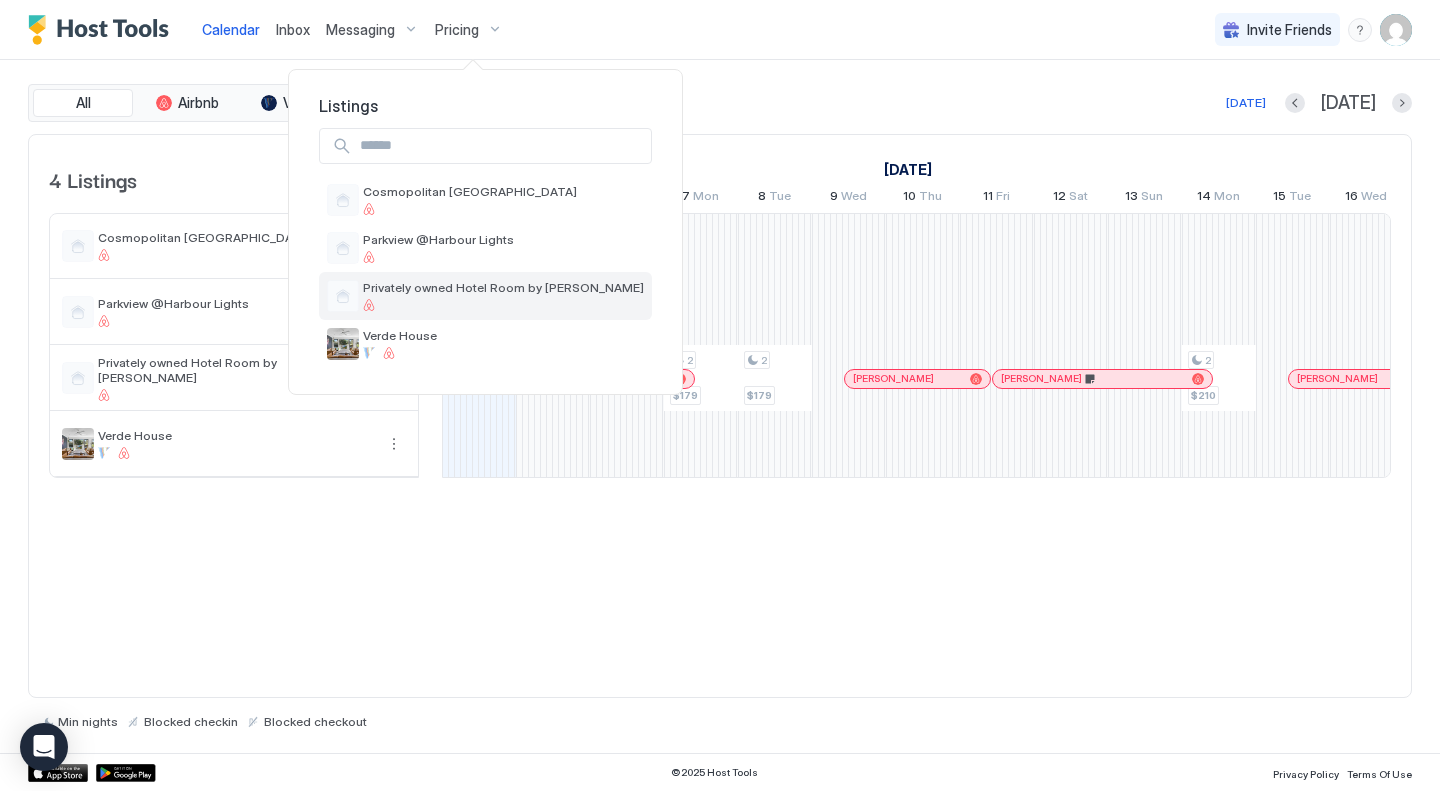 click on "Privately owned Hotel Room by [PERSON_NAME]" at bounding box center (503, 287) 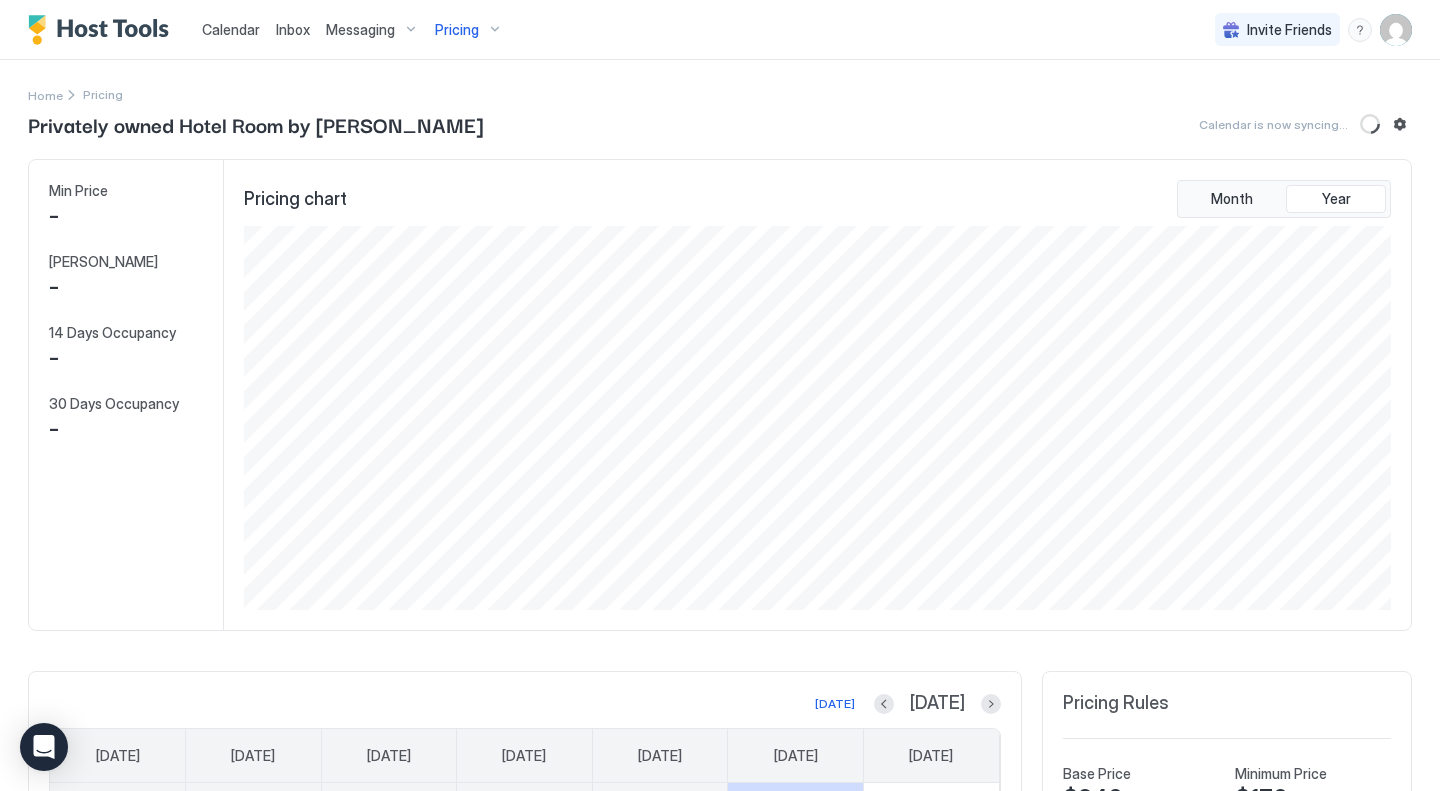 scroll, scrollTop: 999616, scrollLeft: 998849, axis: both 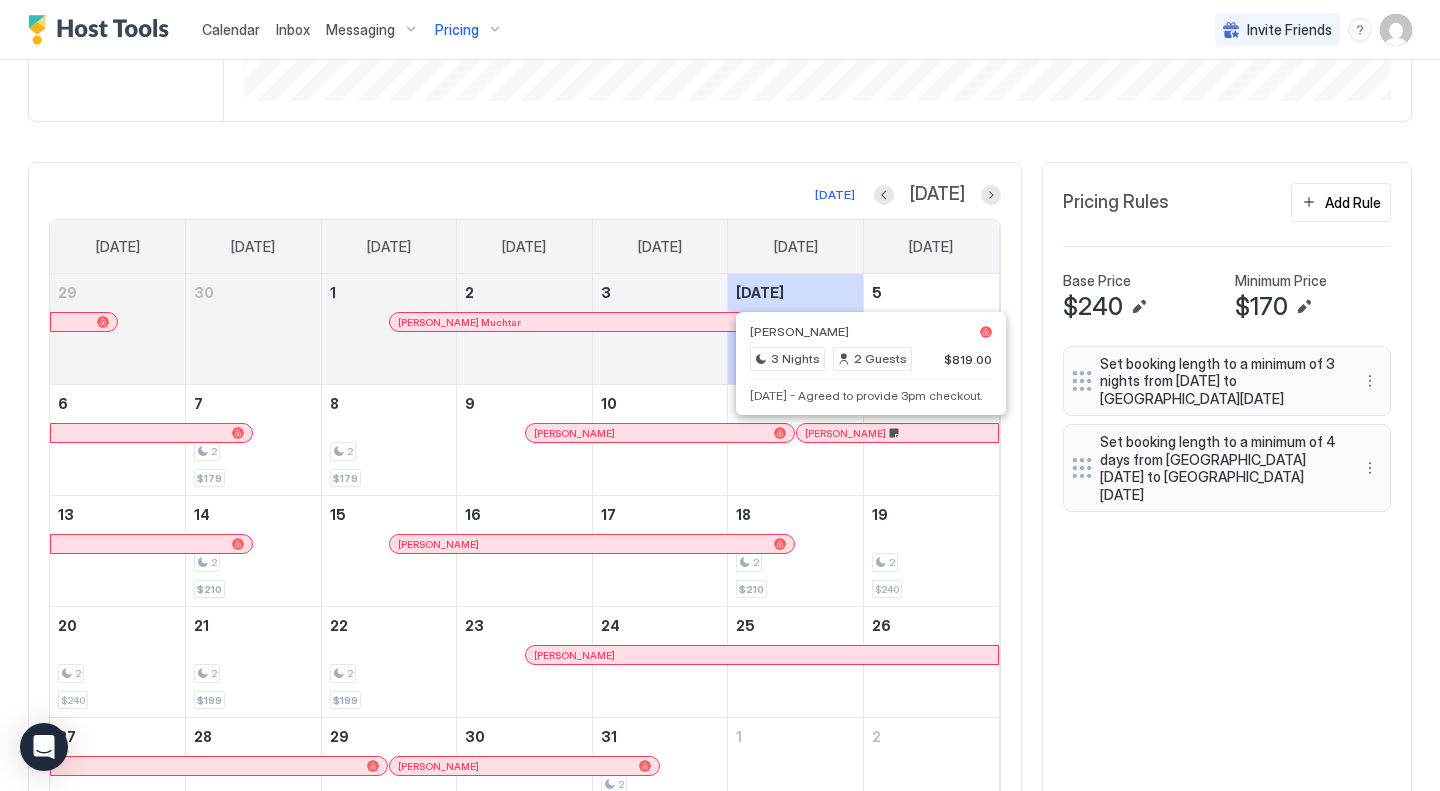 click on "Privately owned Hotel Room by [PERSON_NAME] Synced  about 13 hours ago Min Price   $ 179 Max Price   $ 240 14 Days Occupancy   71.43% 30 Days Occupancy   70.00% Pricing chart Month Year [DATE] [DATE] [DATE] [DATE] [DATE] [DATE] [DATE] [DATE] [DATE] 29 30 1 [PERSON_NAME] Muchtar 2 3 [DATE] 5 6 7 2 $179 8 2 $179 9 [PERSON_NAME] 10 11 [PERSON_NAME] 12 13 14 2 $210 15 [PERSON_NAME] 16 17 18 2 $210 19 2 $240 20 2 $240 21 2 $199 22 2 $199 23 [PERSON_NAME] 24 25 26 27 28 29 [PERSON_NAME] 30 31 2 $189 1 2 Pricing Rules Add Rule Base Price   $240 Minimum Price   $170 Set booking length to a minimum of 3 nights from [DATE] to [GEOGRAPHIC_DATA][DATE]   Set booking length to a minimum of 4 days from [GEOGRAPHIC_DATA][DATE] to [DATE]" at bounding box center (720, 235) 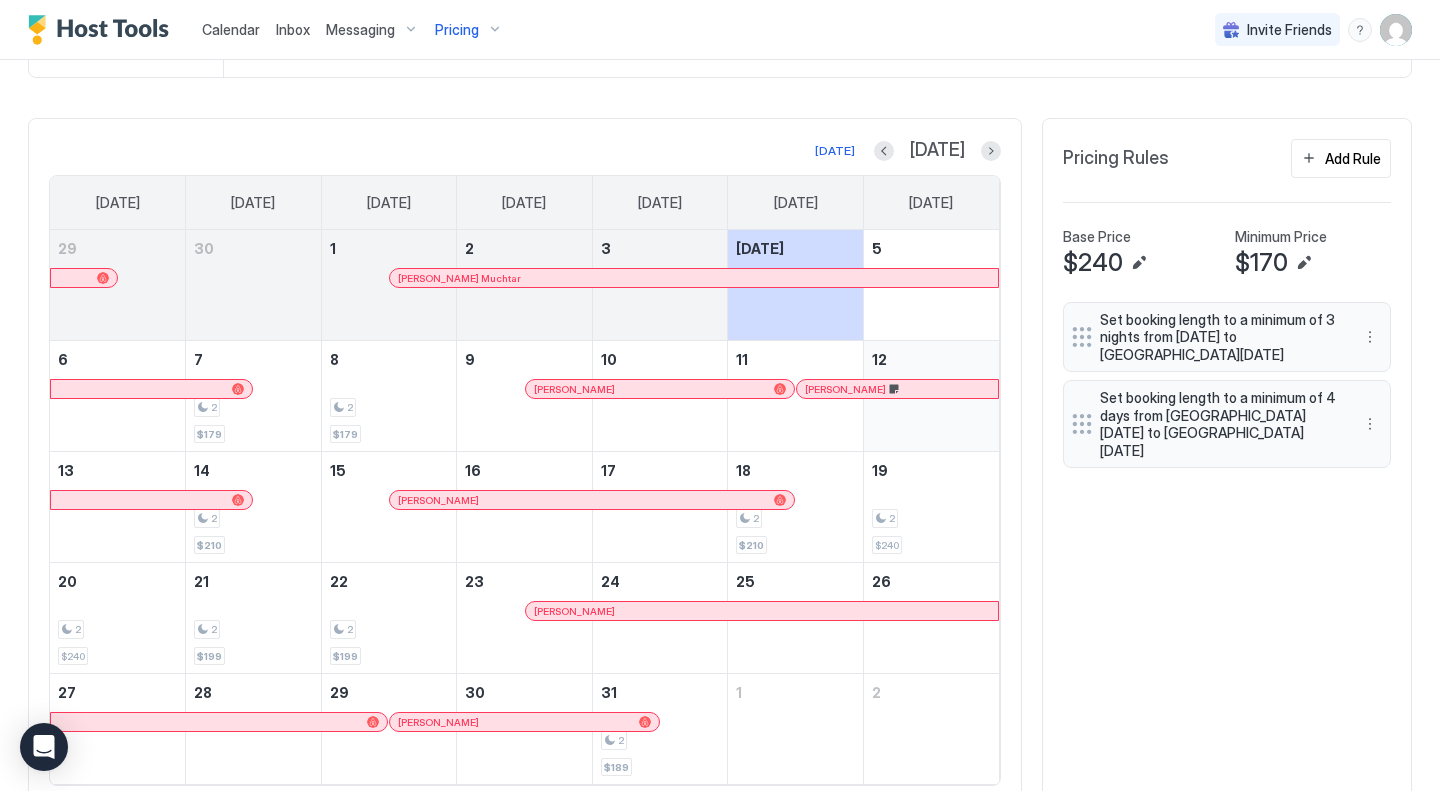 scroll, scrollTop: 625, scrollLeft: 0, axis: vertical 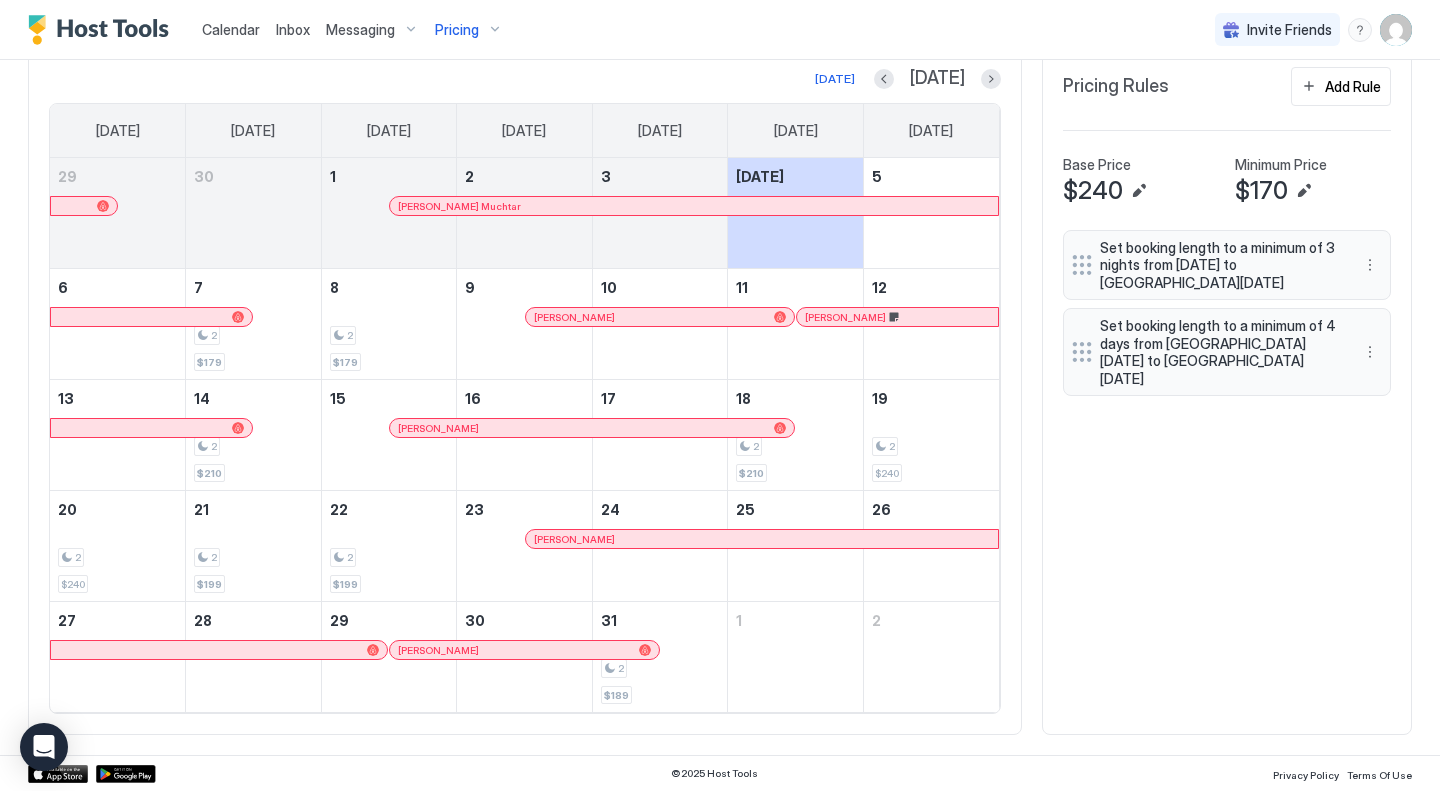 click on "Calendar Inbox Messaging Pricing Invite Friends JW" at bounding box center [720, 30] 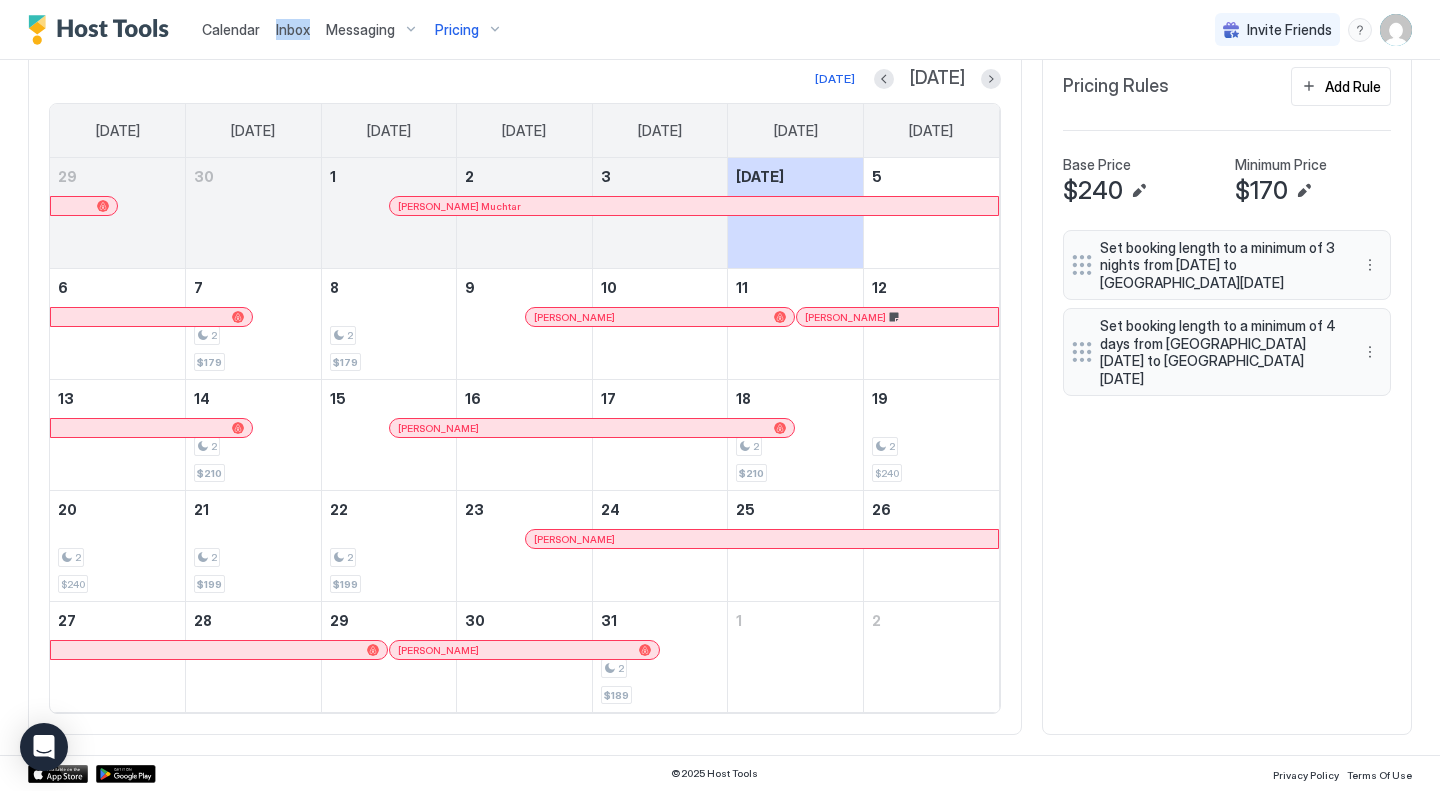 drag, startPoint x: 536, startPoint y: 28, endPoint x: 190, endPoint y: 21, distance: 346.0708 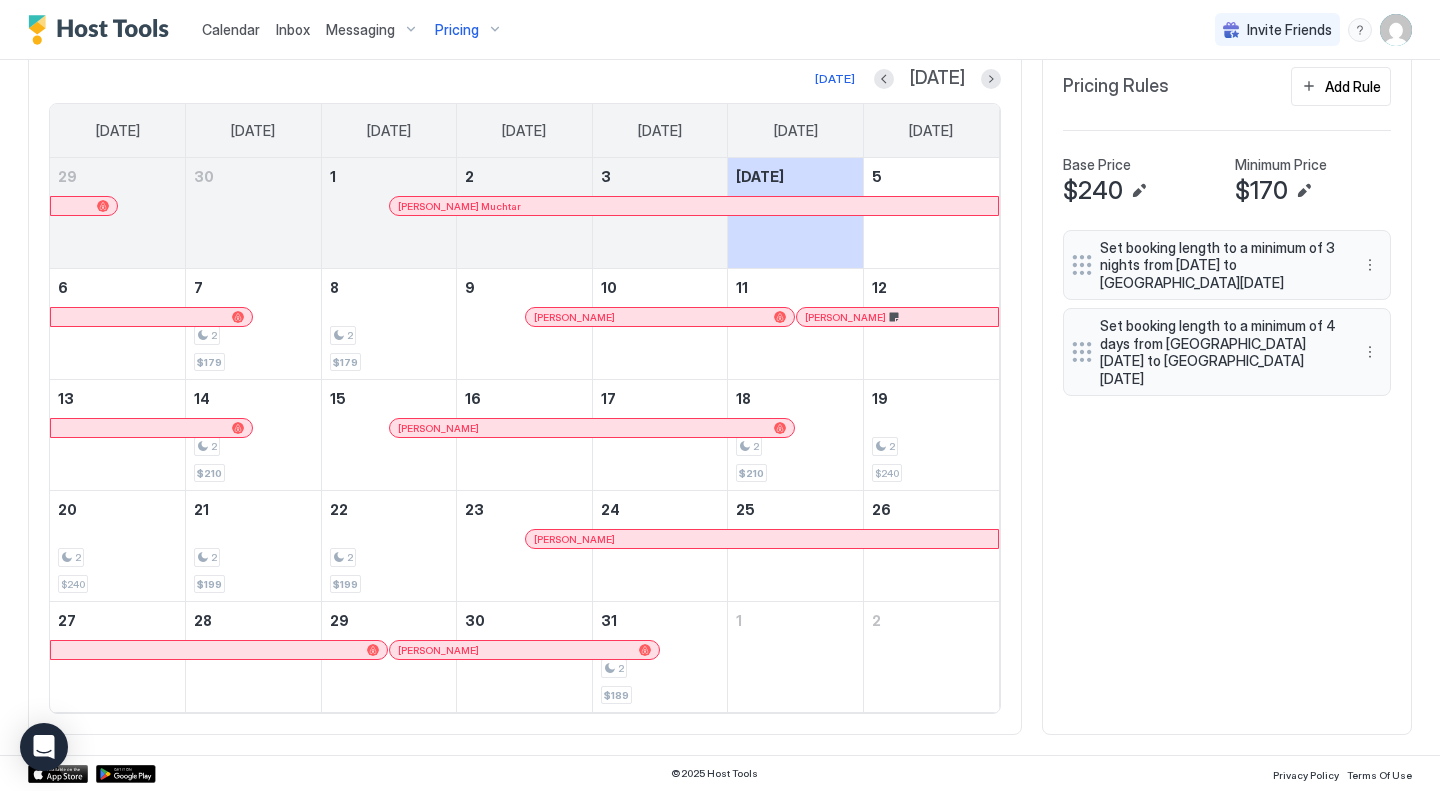 click on "[DATE] [DATE] [DATE] [DATE] [DATE] [DATE] [DATE] [DATE] [DATE] 29 30 1 [PERSON_NAME] Muchtar 2 3 [DATE] 5 6 7 2 $179 8 2 $179 9 [PERSON_NAME] 10 11 [PERSON_NAME] 12 13 14 2 $210 15 [PERSON_NAME] 16 17 18 2 $210 19 2 $240 20 2 $240 21 2 $199 22 2 $199 23 [PERSON_NAME] 24 25 26 27 28 29 [PERSON_NAME] 30 31 2 $189 1 2 Pricing Rules Add Rule Base Price   $240 Minimum Price   $170 Set booking length to a minimum of 3 nights from [GEOGRAPHIC_DATA][DATE] to [GEOGRAPHIC_DATA][DATE]   Set booking length to a minimum of 4 days from [GEOGRAPHIC_DATA][DATE] to [DATE]" at bounding box center (720, 391) 